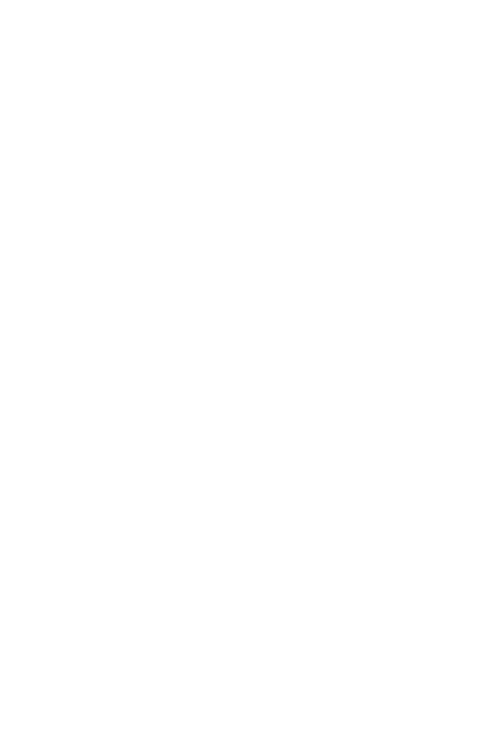 scroll, scrollTop: 0, scrollLeft: 0, axis: both 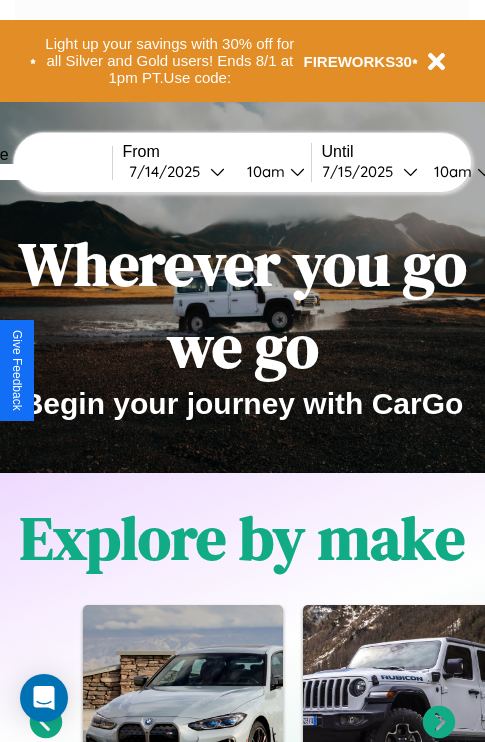 click at bounding box center (37, 172) 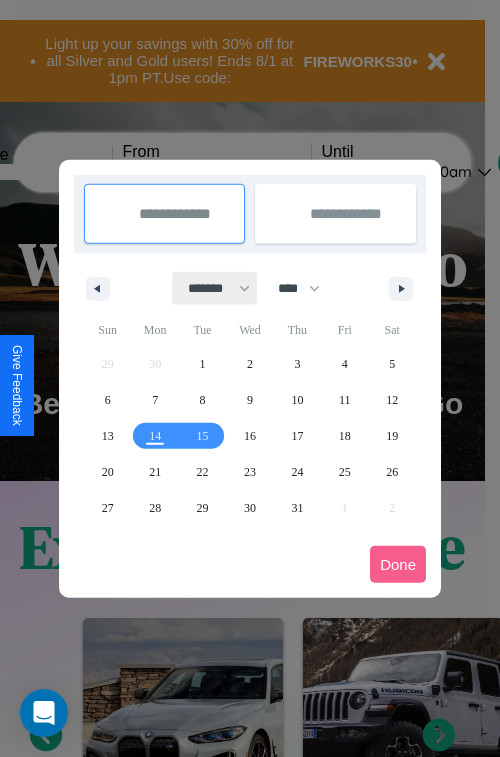 click on "******* ******** ***** ***** *** **** **** ****** ********* ******* ******** ********" at bounding box center [215, 288] 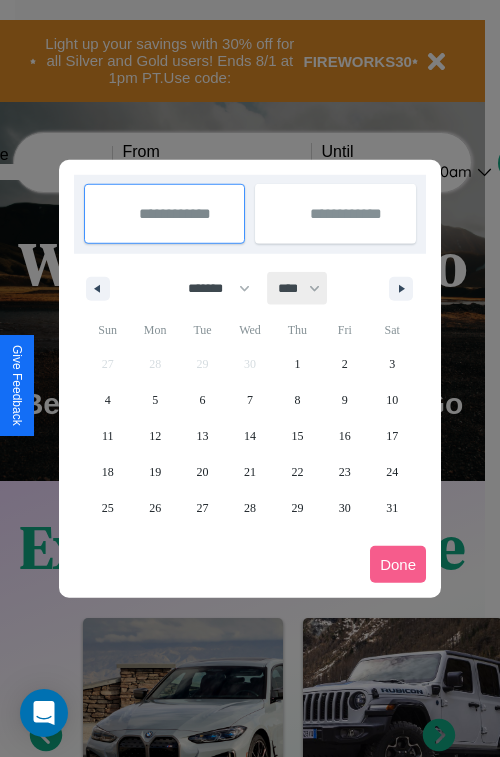 click on "**** **** **** **** **** **** **** **** **** **** **** **** **** **** **** **** **** **** **** **** **** **** **** **** **** **** **** **** **** **** **** **** **** **** **** **** **** **** **** **** **** **** **** **** **** **** **** **** **** **** **** **** **** **** **** **** **** **** **** **** **** **** **** **** **** **** **** **** **** **** **** **** **** **** **** **** **** **** **** **** **** **** **** **** **** **** **** **** **** **** **** **** **** **** **** **** **** **** **** **** **** **** **** **** **** **** **** **** **** **** **** **** **** **** **** **** **** **** **** **** ****" at bounding box center [298, 288] 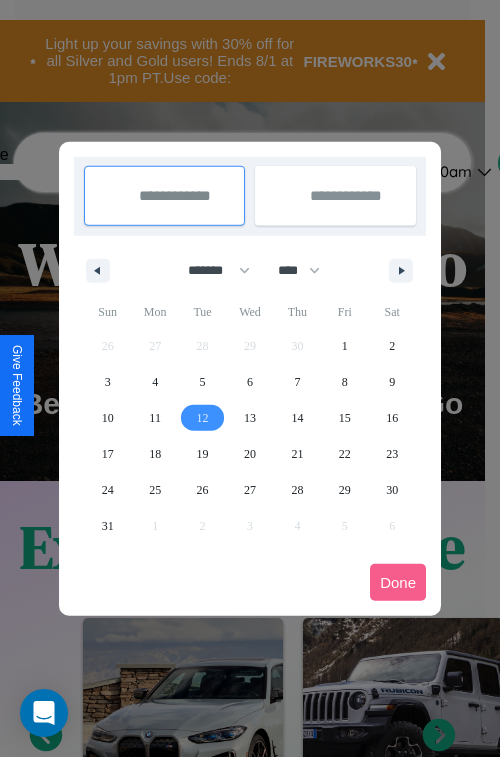 click on "12" at bounding box center (203, 418) 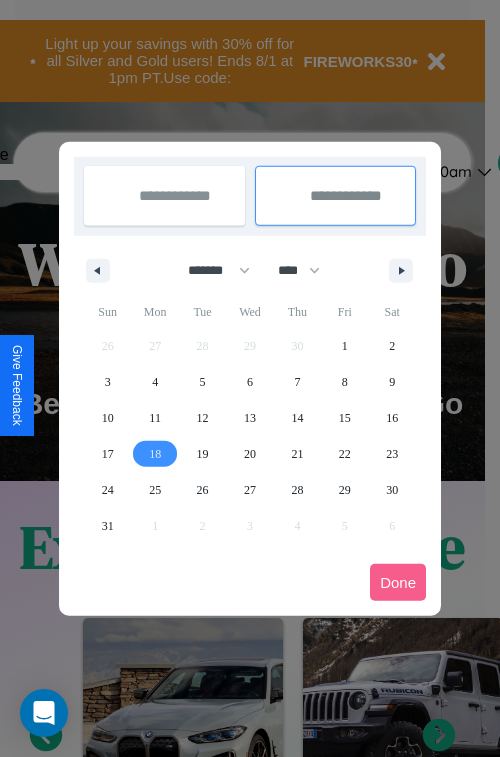 click on "18" at bounding box center (155, 454) 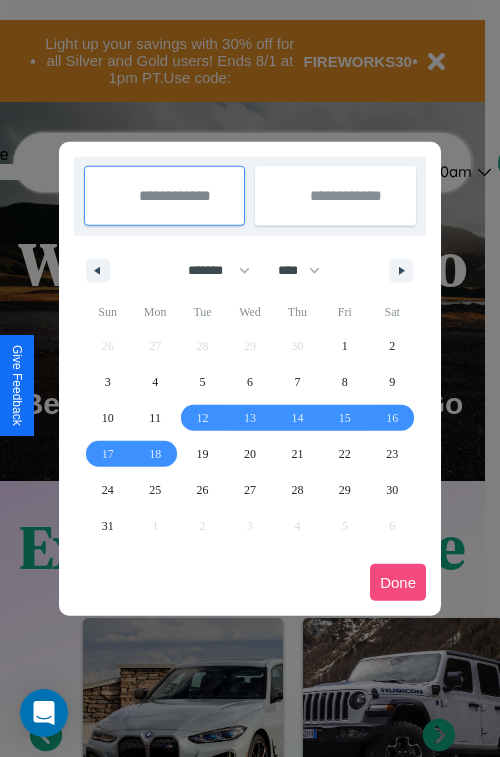 click on "Done" at bounding box center (398, 582) 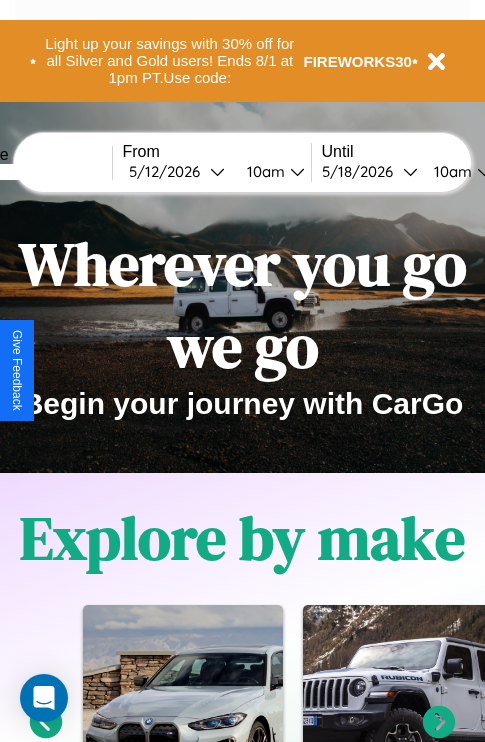 scroll, scrollTop: 0, scrollLeft: 74, axis: horizontal 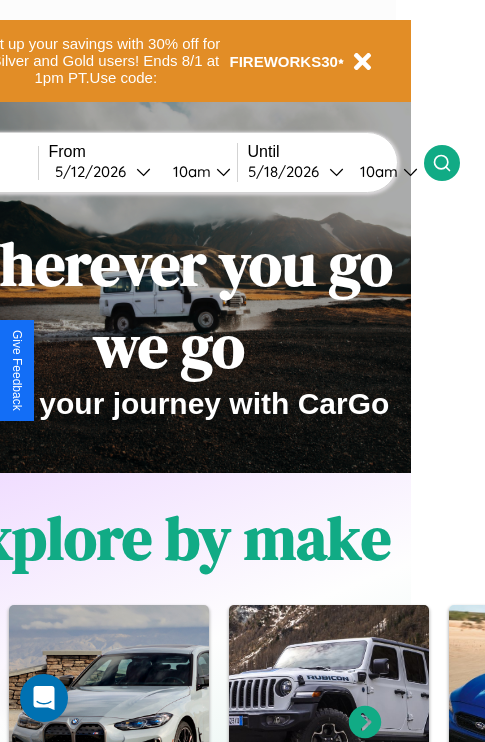 click 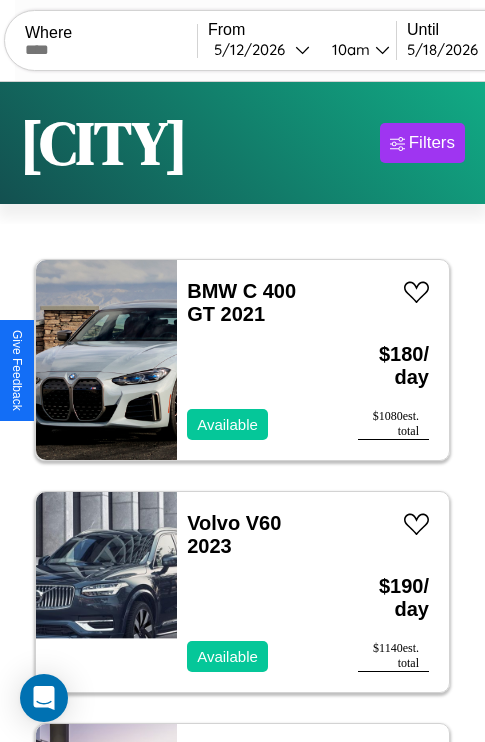 scroll, scrollTop: 95, scrollLeft: 0, axis: vertical 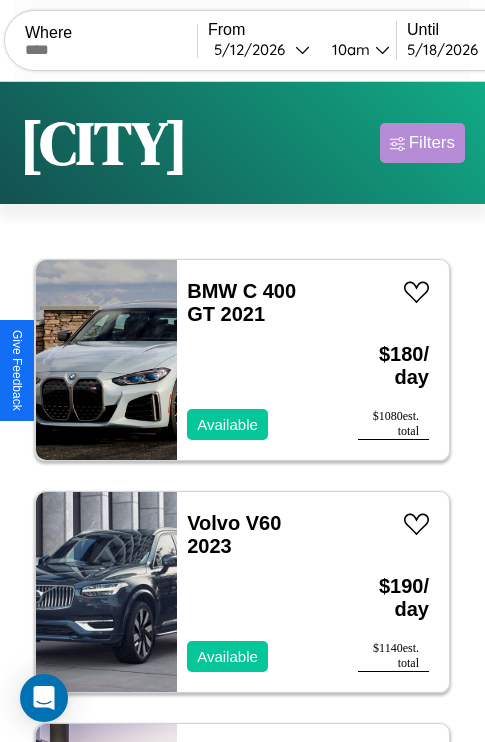 click on "Filters" at bounding box center [432, 143] 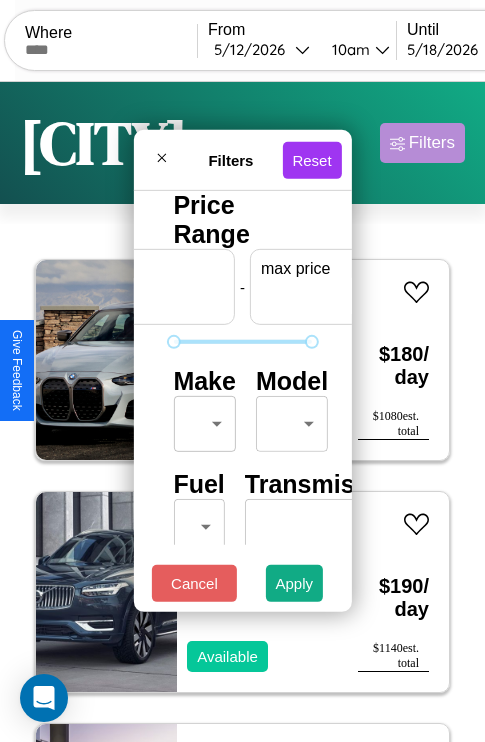 scroll, scrollTop: 0, scrollLeft: 124, axis: horizontal 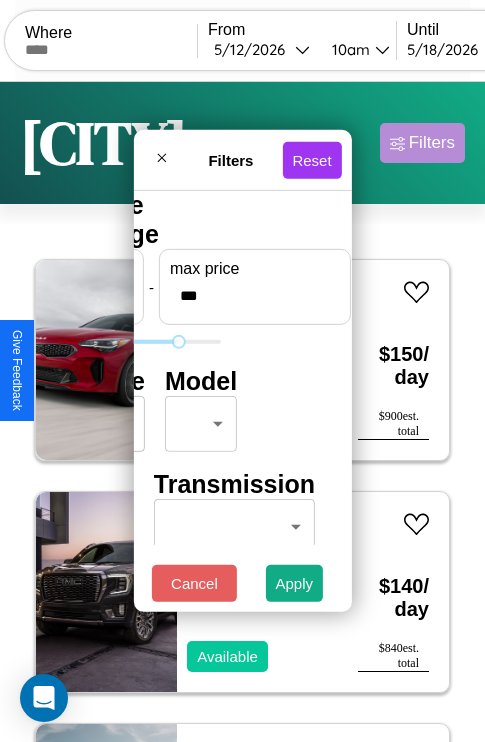 type on "***" 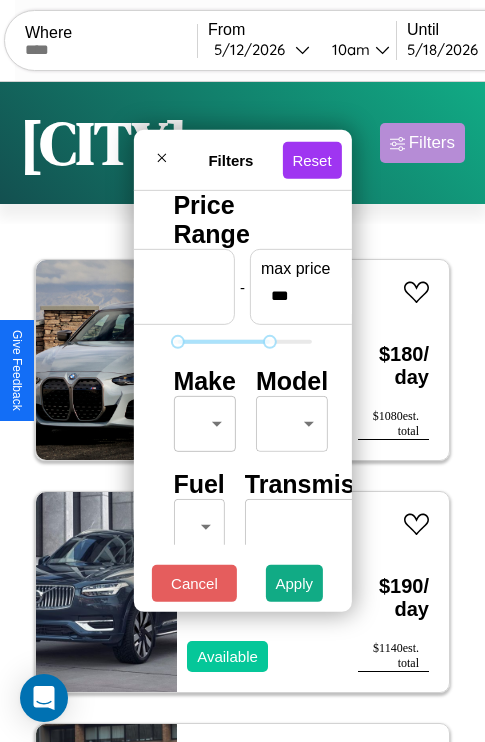 scroll, scrollTop: 59, scrollLeft: 0, axis: vertical 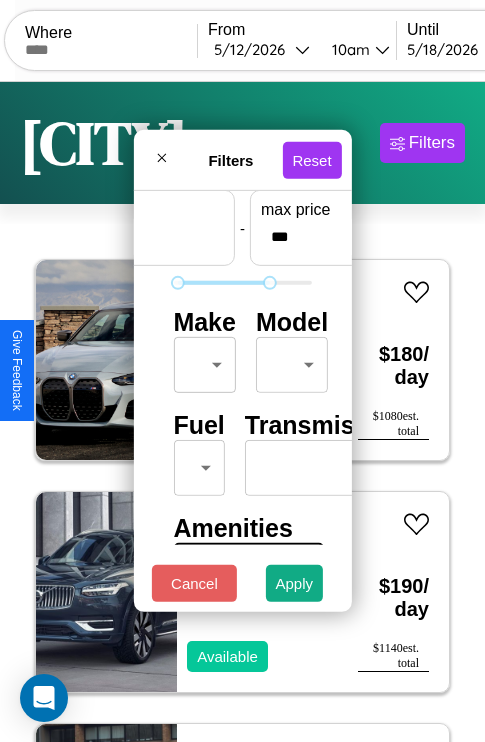 type on "**" 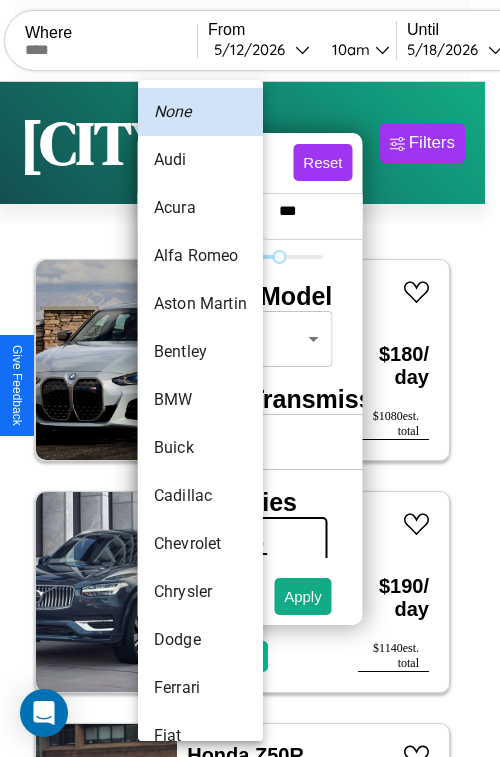 click on "Acura" at bounding box center (200, 208) 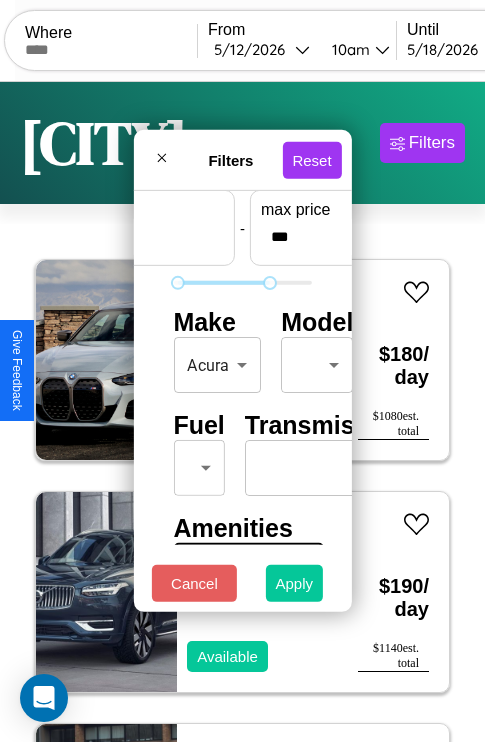 click on "Apply" at bounding box center [295, 583] 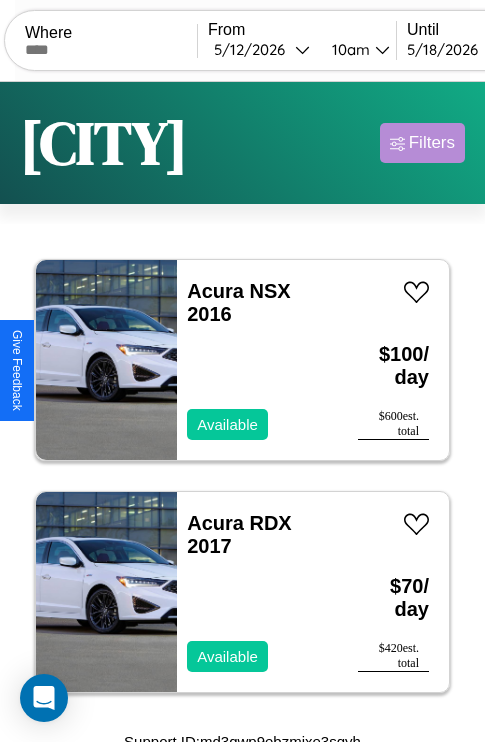 click on "Filters" at bounding box center [432, 143] 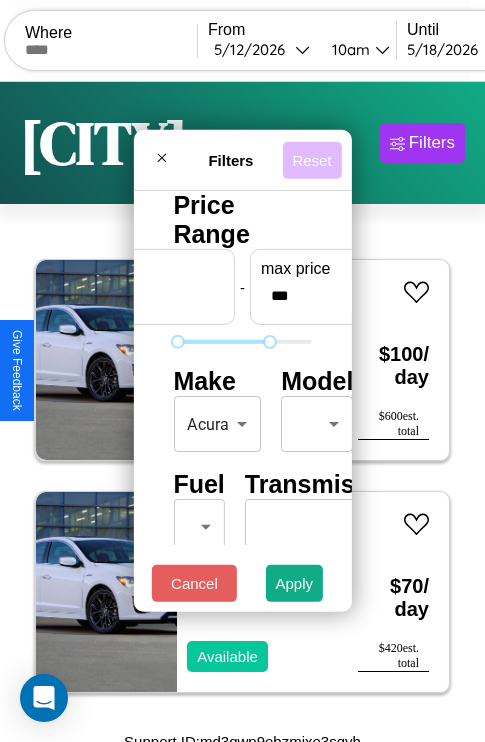 click on "Reset" at bounding box center [311, 159] 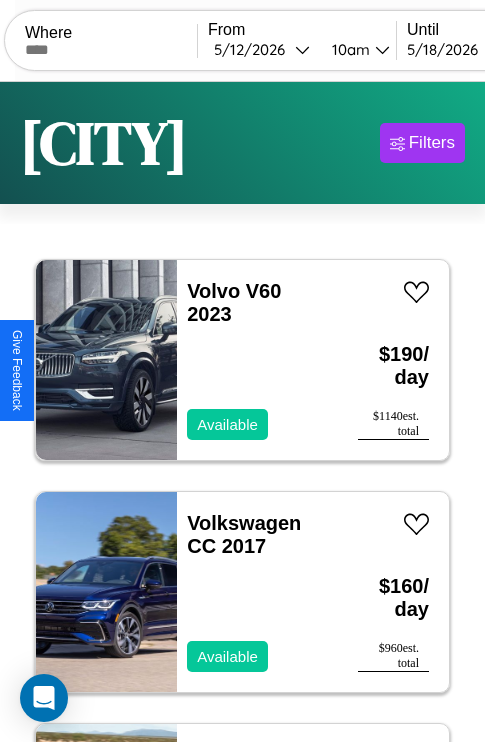 scroll, scrollTop: 66, scrollLeft: 0, axis: vertical 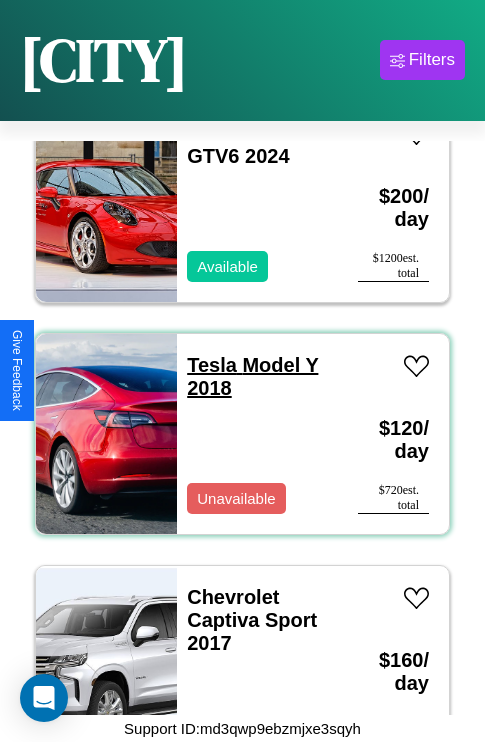 click on "Tesla   Model Y   2018" at bounding box center [252, 376] 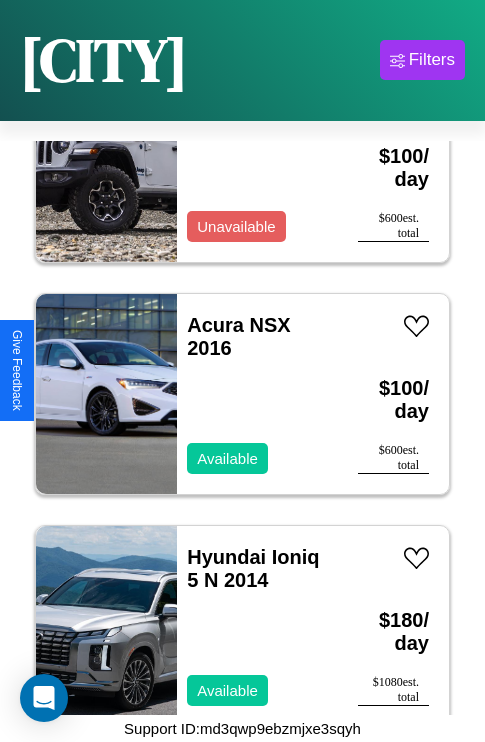 scroll, scrollTop: 29075, scrollLeft: 0, axis: vertical 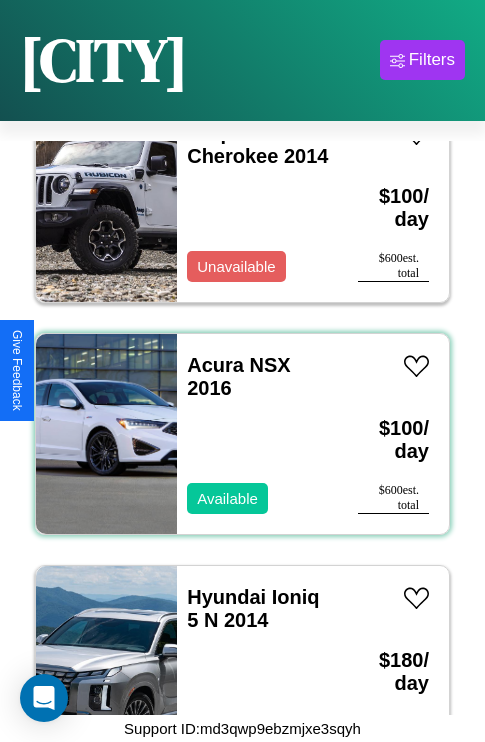 click on "Acura   NSX   2016 Available" at bounding box center (257, 434) 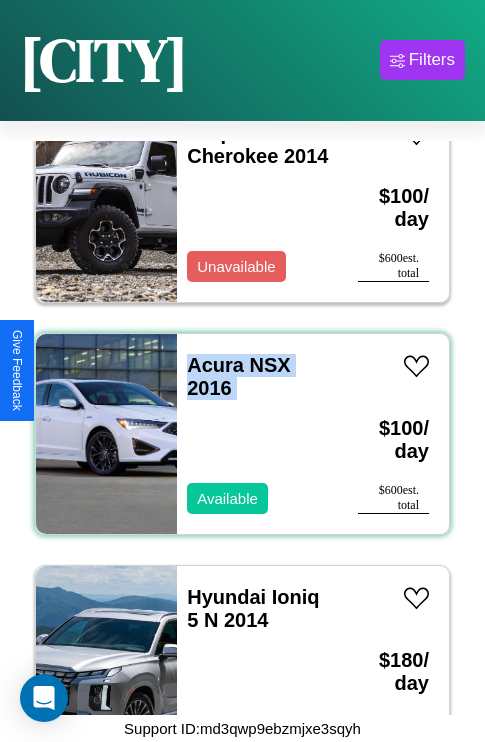 click on "Acura   NSX   2016 Available" at bounding box center [257, 434] 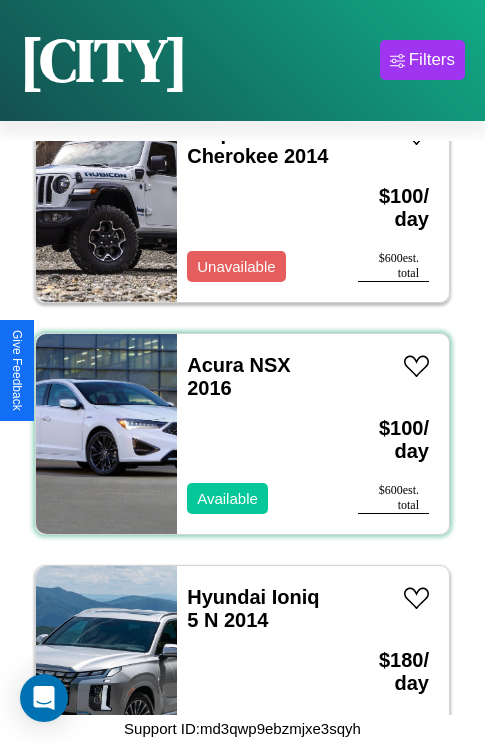 click on "Acura   NSX   2016 Available" at bounding box center [257, 434] 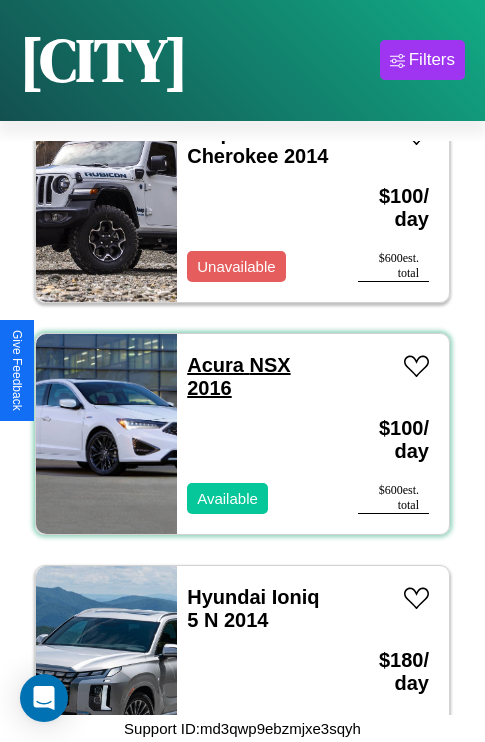 click on "Acura   NSX   2016" at bounding box center [238, 376] 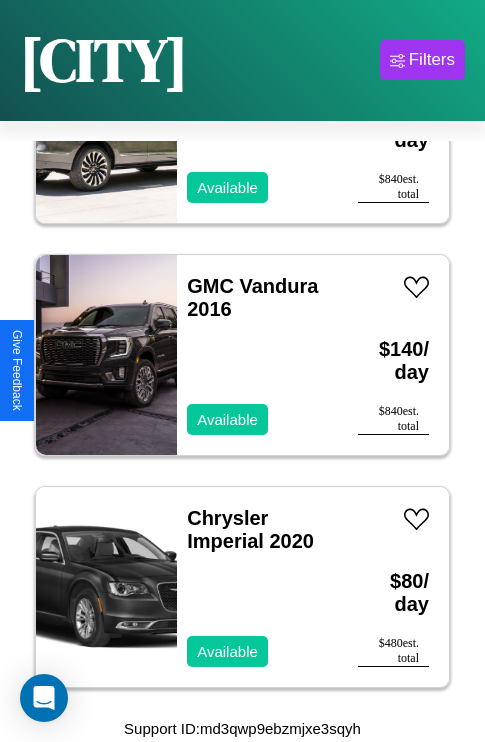scroll, scrollTop: 21187, scrollLeft: 0, axis: vertical 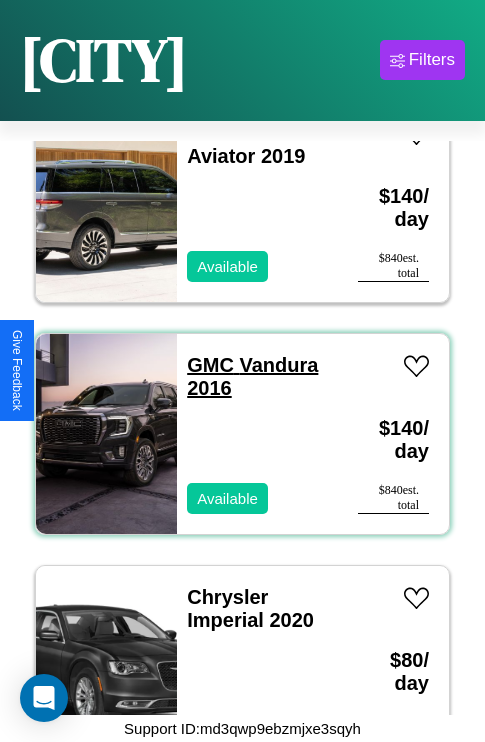 click on "GMC   Vandura   2016" at bounding box center (252, 376) 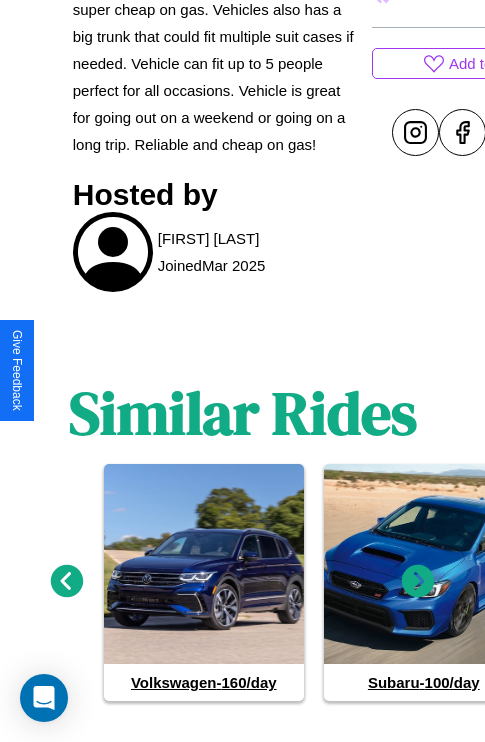 scroll, scrollTop: 938, scrollLeft: 0, axis: vertical 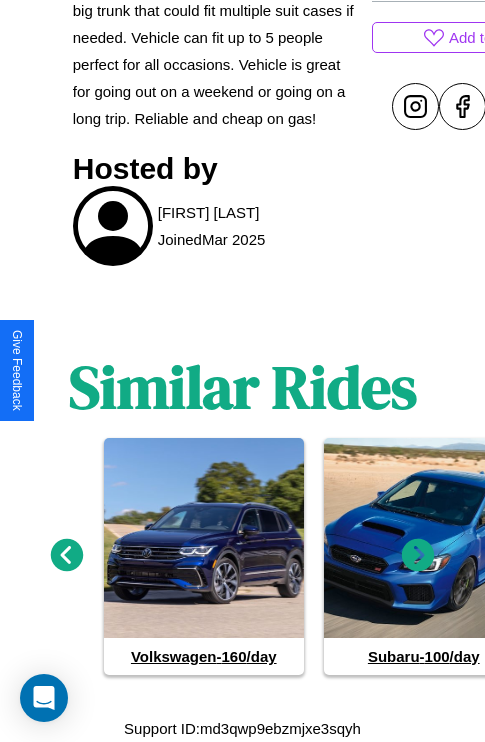 click 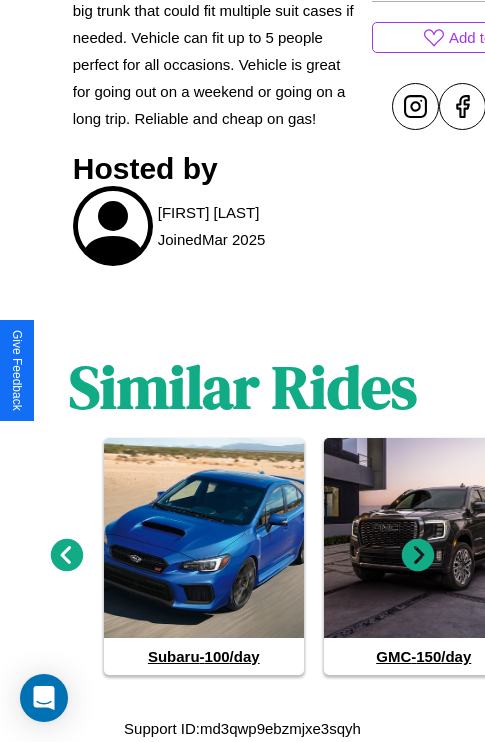 click 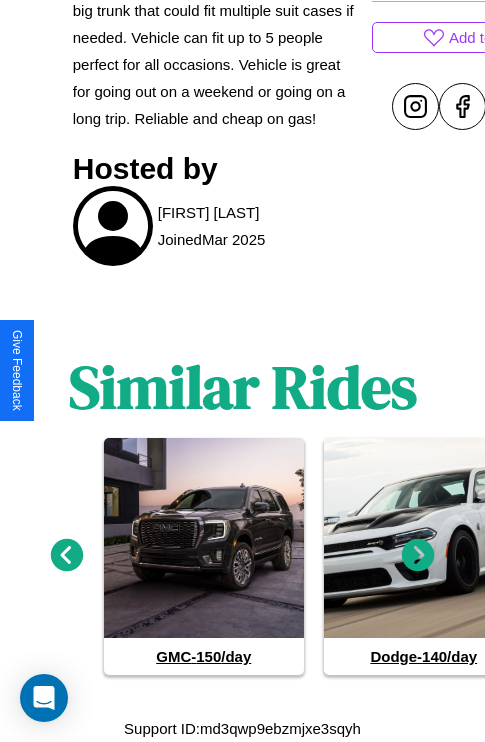 click 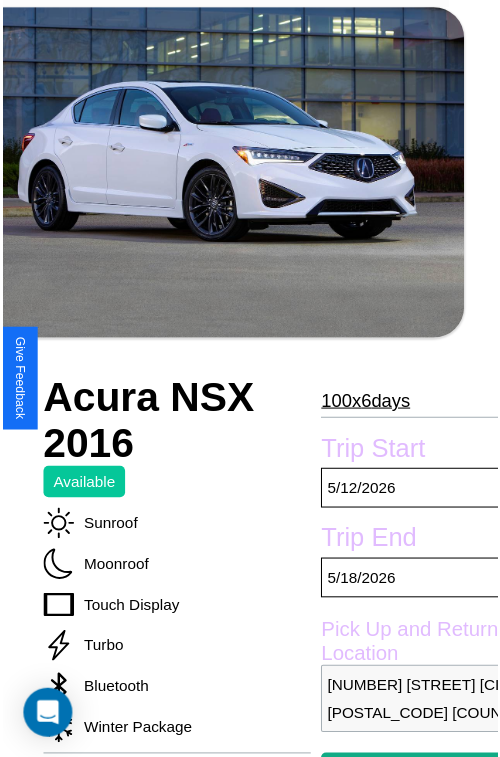 scroll, scrollTop: 181, scrollLeft: 80, axis: both 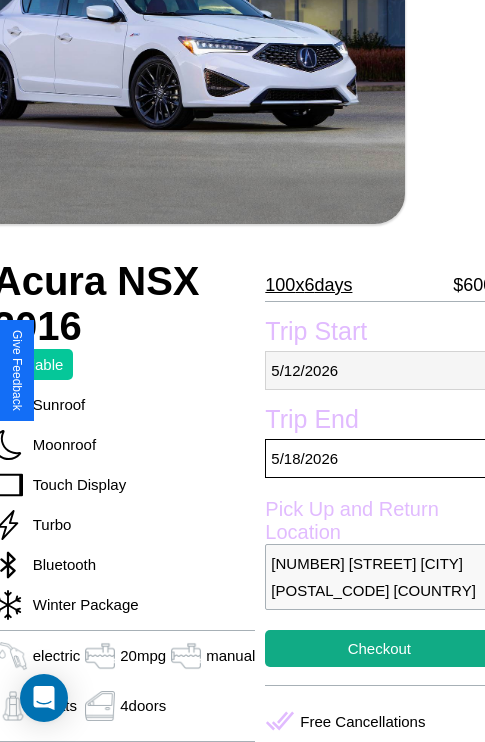 click on "[MM] / [DD] / [YYYY]" at bounding box center (379, 370) 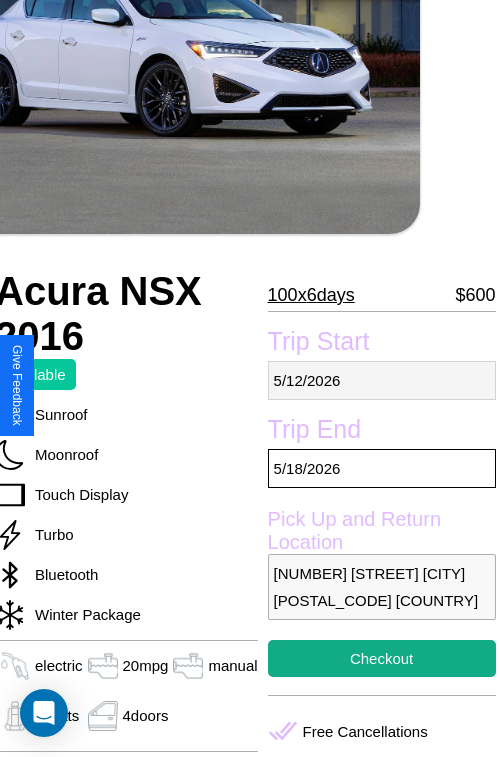 select on "*" 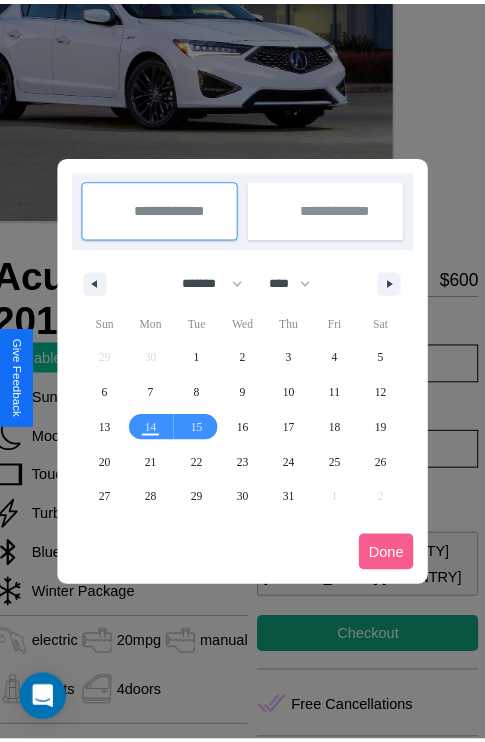 scroll, scrollTop: 0, scrollLeft: 80, axis: horizontal 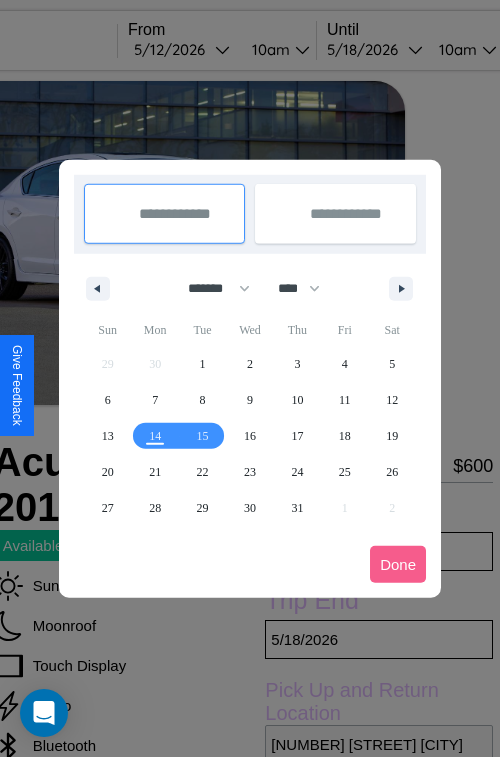 click at bounding box center (250, 378) 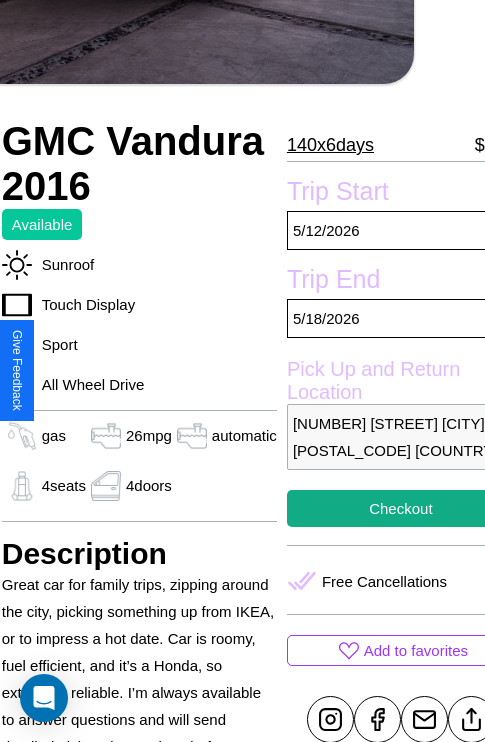 scroll, scrollTop: 426, scrollLeft: 84, axis: both 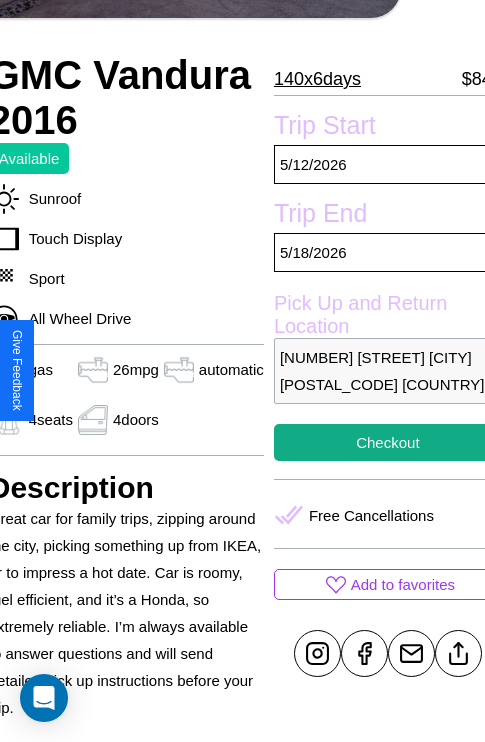 click on "3978 Front Street  Warsaw  57556 Poland" at bounding box center [388, 371] 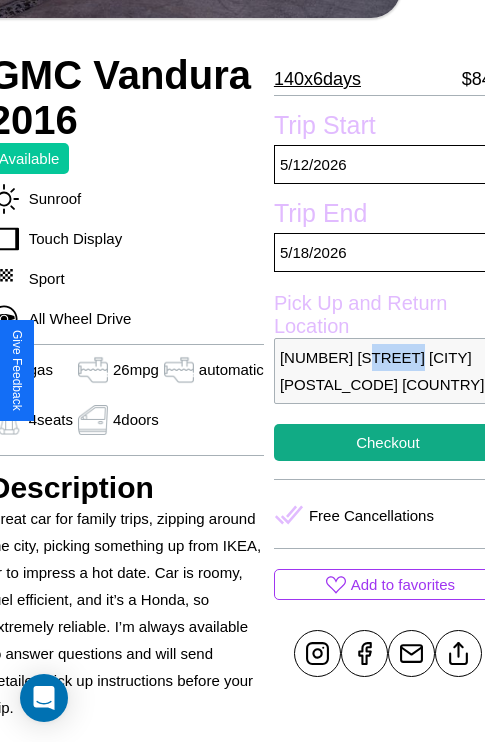 click on "3978 Front Street  Warsaw  57556 Poland" at bounding box center [388, 371] 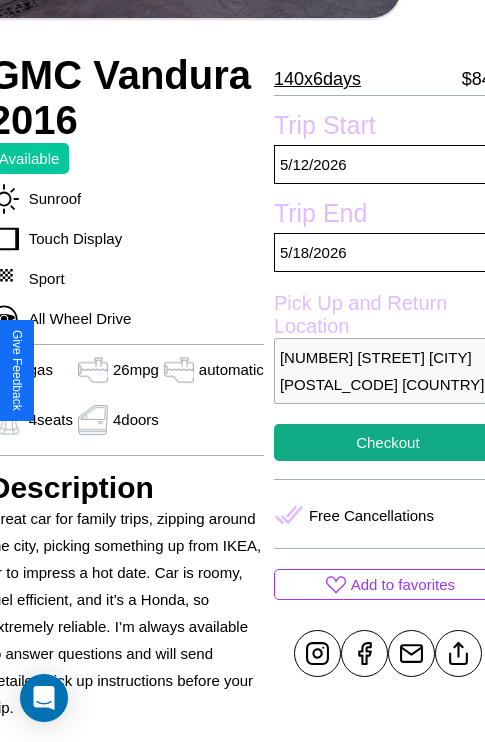 click on "3978 Front Street  Warsaw  57556 Poland" at bounding box center (388, 371) 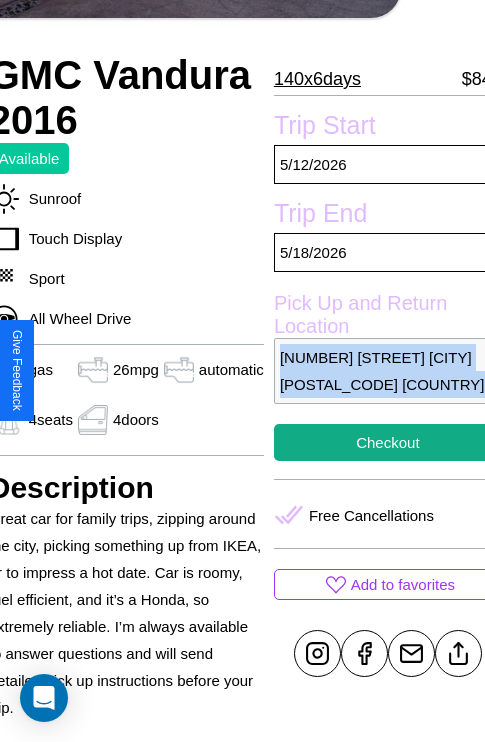 click on "3978 Front Street  Warsaw  57556 Poland" at bounding box center (388, 371) 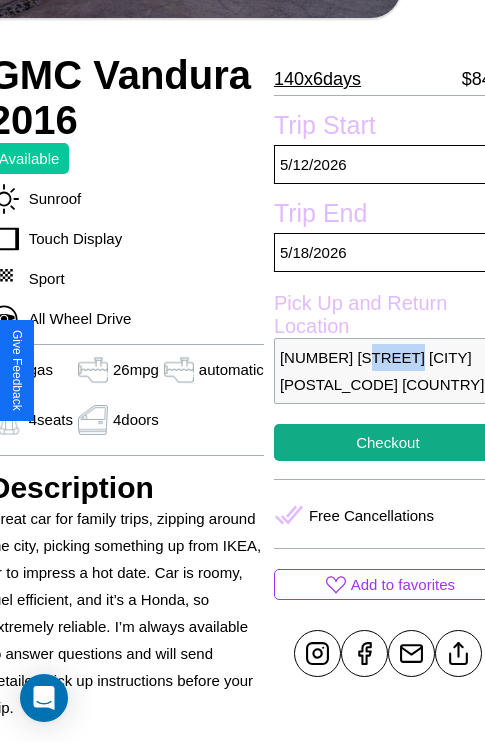 click on "3978 Front Street  Warsaw  57556 Poland" at bounding box center [388, 371] 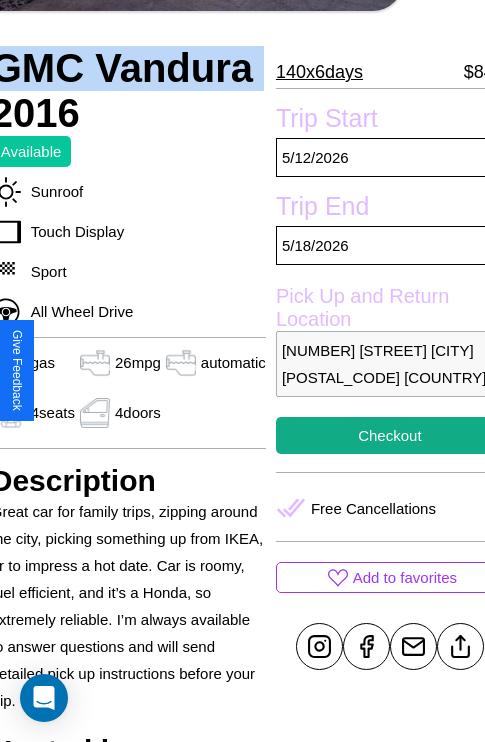 scroll, scrollTop: 498, scrollLeft: 84, axis: both 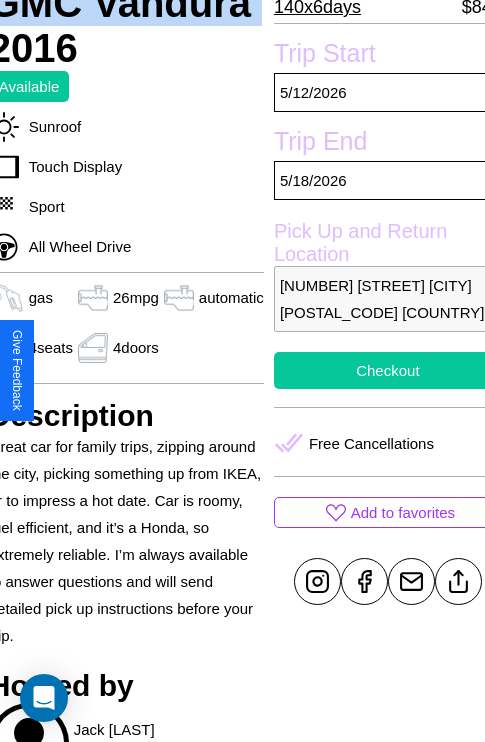 click on "Checkout" at bounding box center [388, 370] 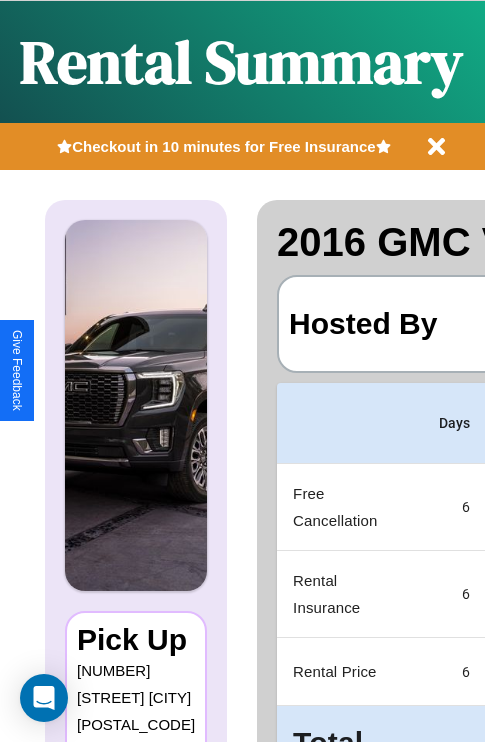 scroll, scrollTop: 0, scrollLeft: 378, axis: horizontal 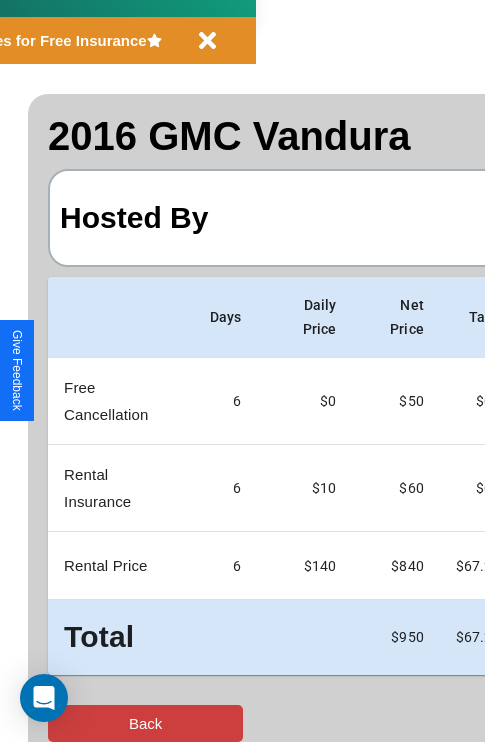 click on "Back" at bounding box center [145, 723] 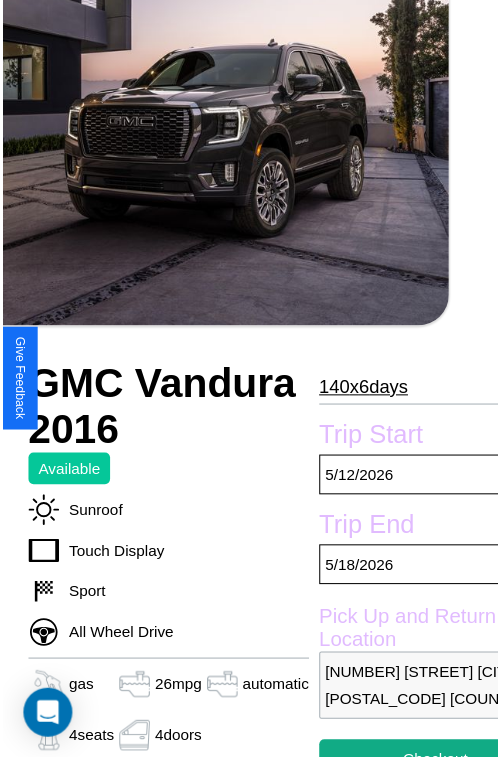 scroll, scrollTop: 220, scrollLeft: 84, axis: both 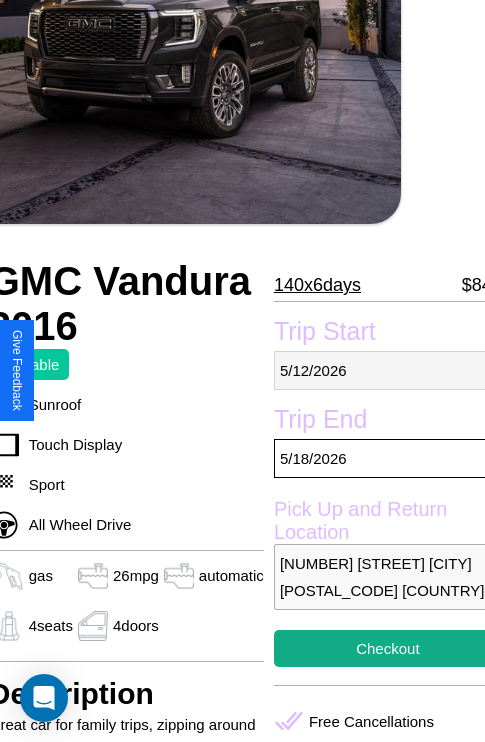 click on "5 / 12 / 2026" at bounding box center (388, 370) 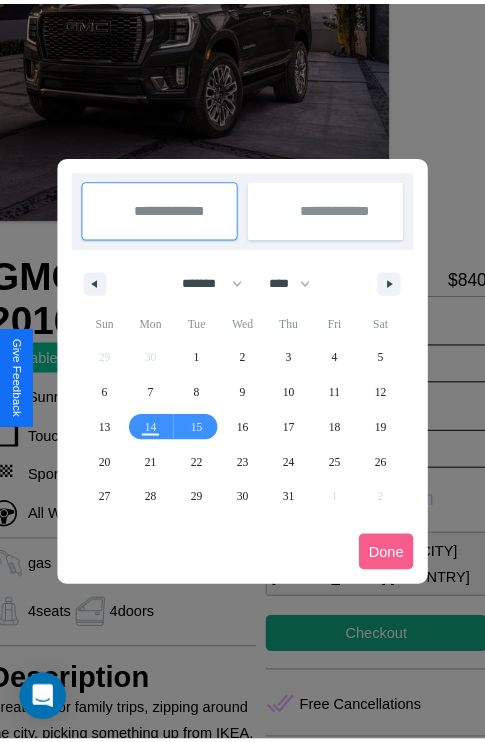 scroll, scrollTop: 0, scrollLeft: 84, axis: horizontal 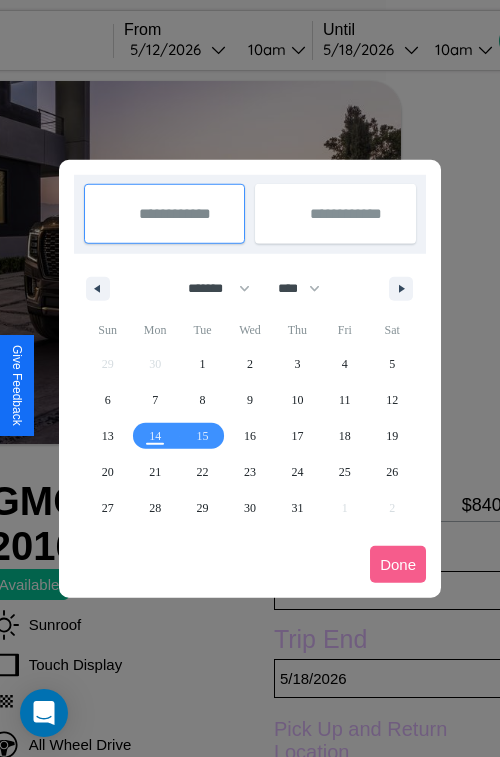 click at bounding box center [250, 378] 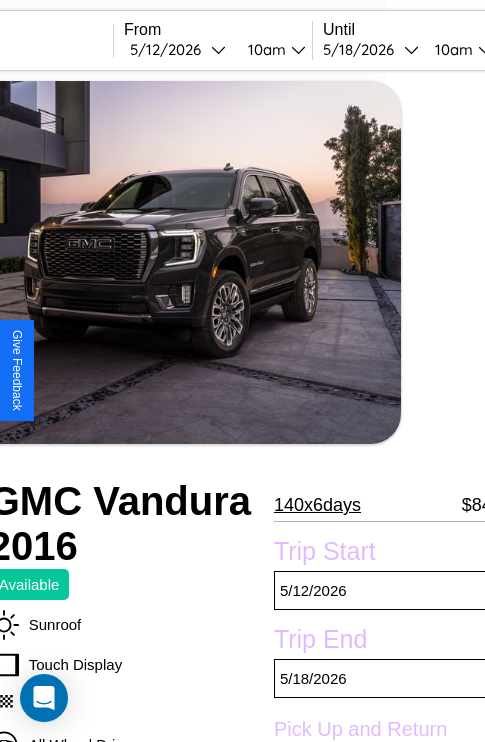 scroll, scrollTop: 134, scrollLeft: 84, axis: both 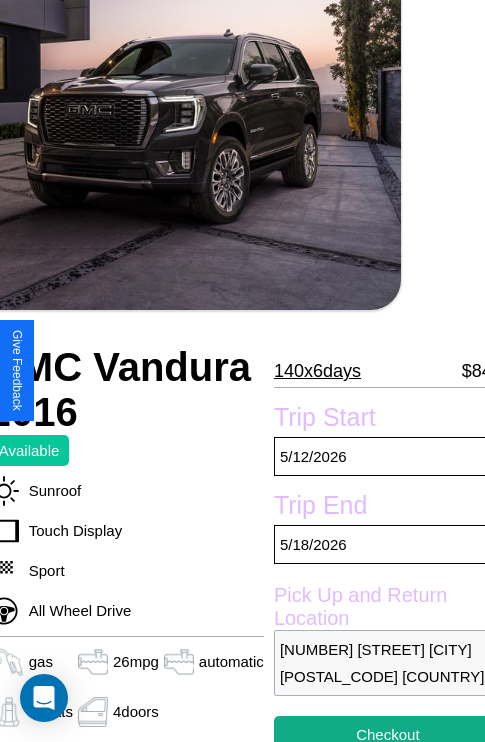 click on "140  x  6  days" at bounding box center [317, 371] 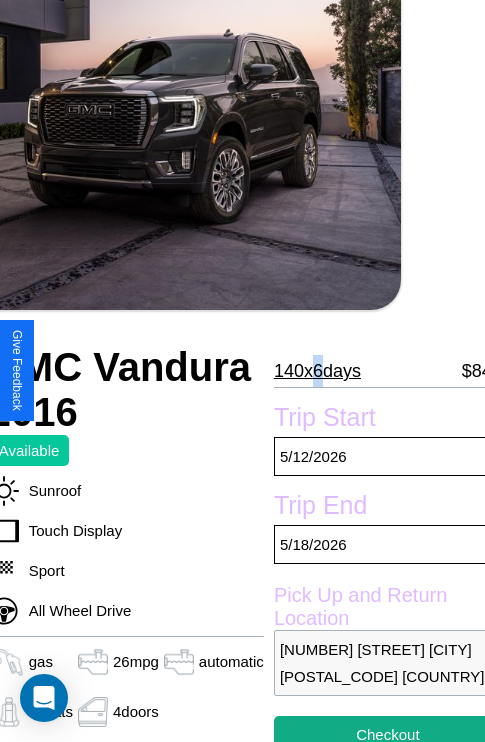 click on "140  x  6  days" at bounding box center [317, 371] 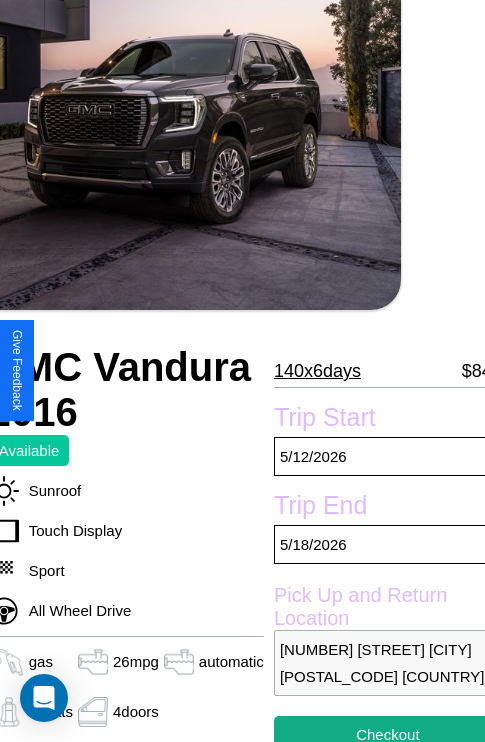 click on "140  x  6  days" at bounding box center (317, 371) 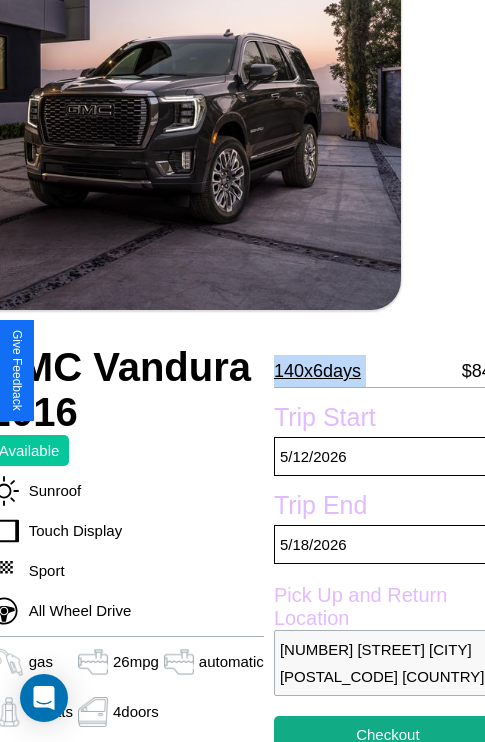 click on "140  x  6  days" at bounding box center [317, 371] 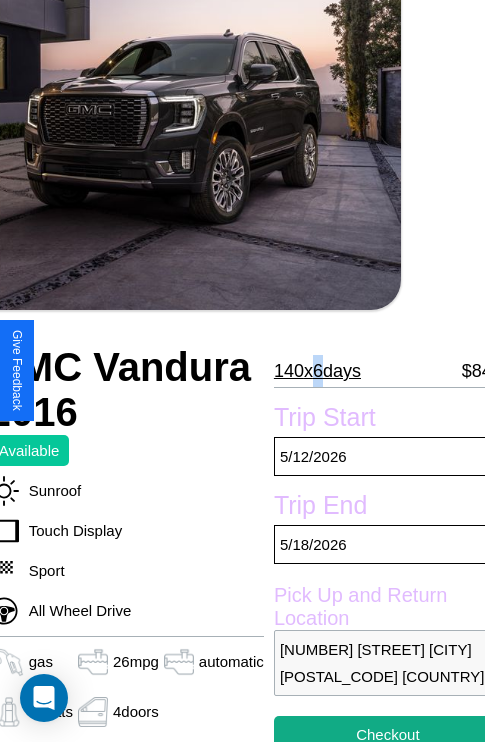 click on "140  x  6  days" at bounding box center [317, 371] 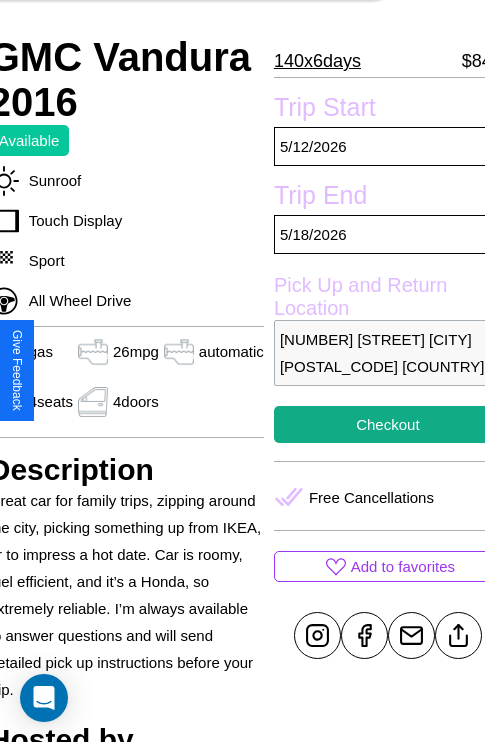 scroll, scrollTop: 498, scrollLeft: 84, axis: both 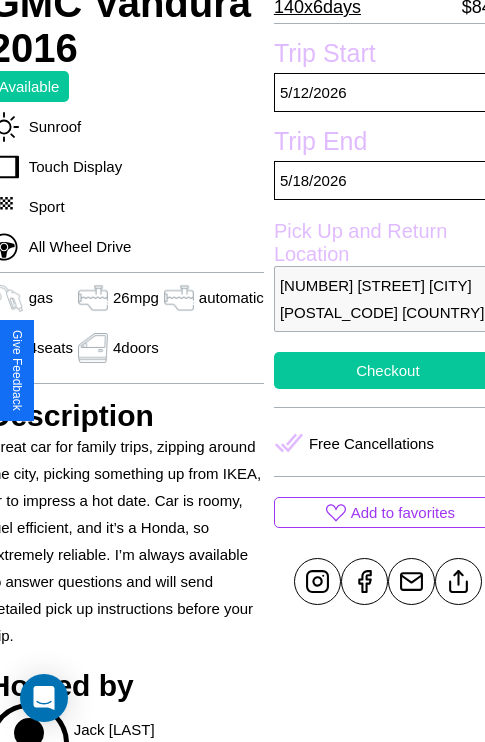 click on "Checkout" at bounding box center [388, 370] 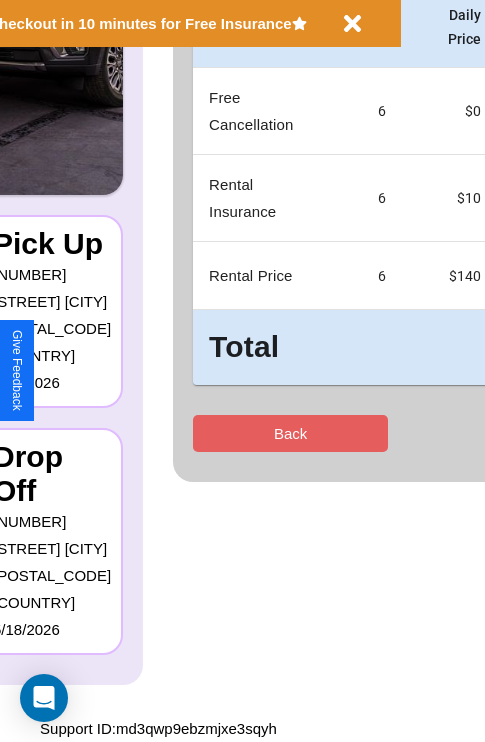 scroll, scrollTop: 0, scrollLeft: 0, axis: both 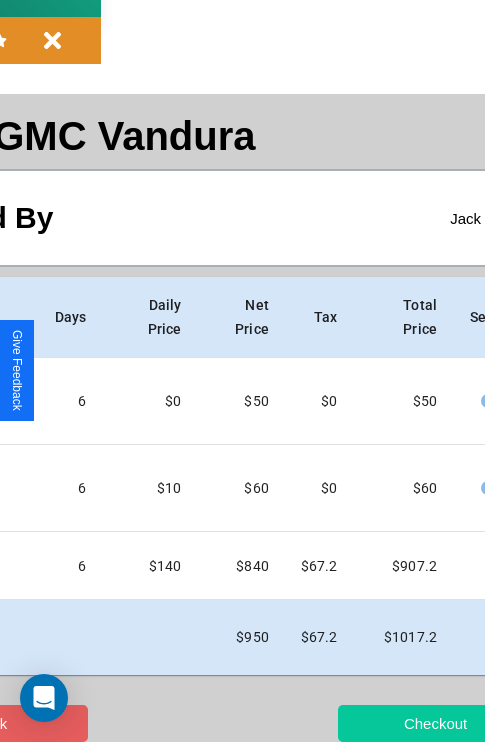 click on "Checkout" at bounding box center (435, 723) 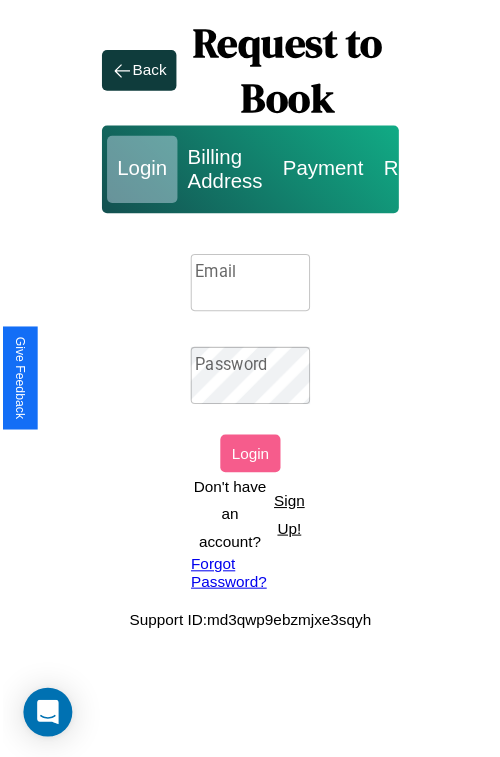 scroll, scrollTop: 0, scrollLeft: 0, axis: both 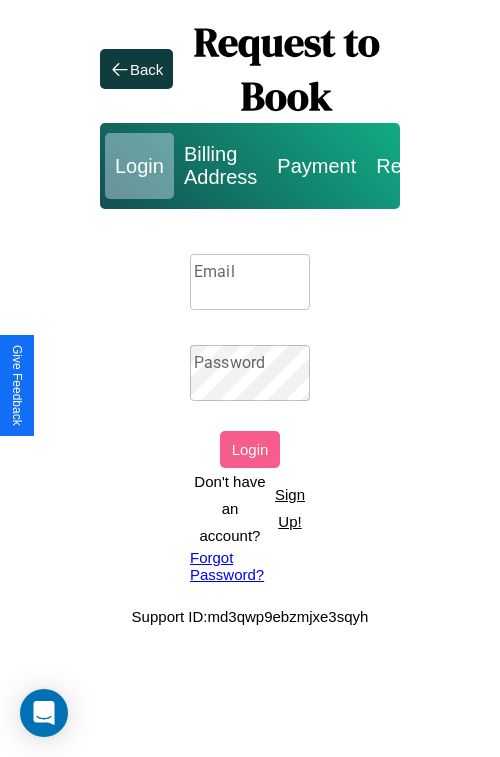click on "Sign Up!" at bounding box center (290, 508) 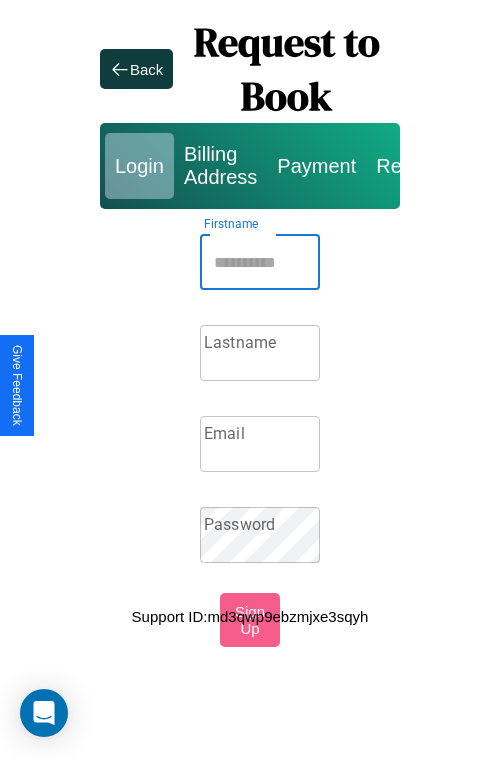 click on "Firstname" at bounding box center [260, 262] 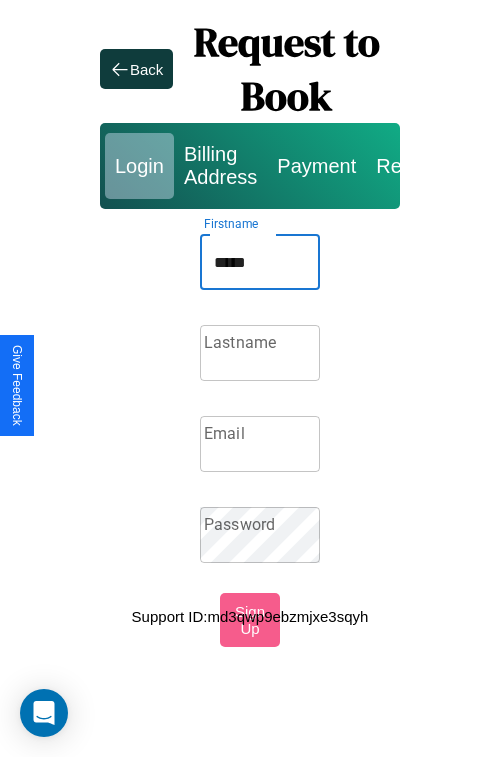 type on "*****" 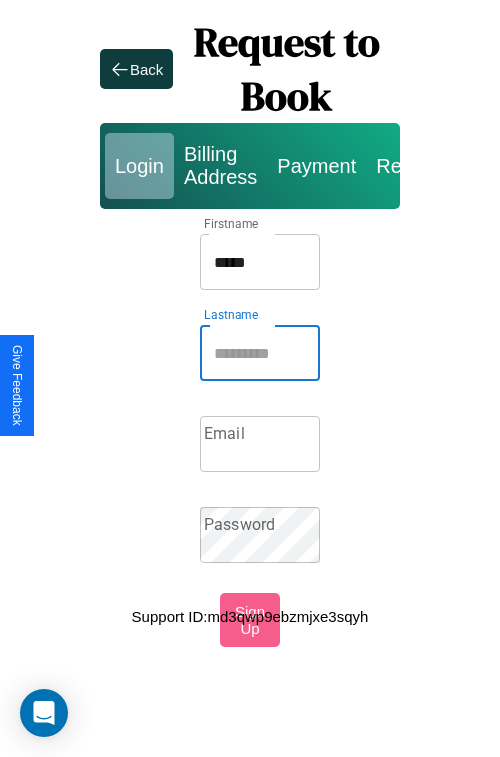 click on "Lastname" at bounding box center (260, 353) 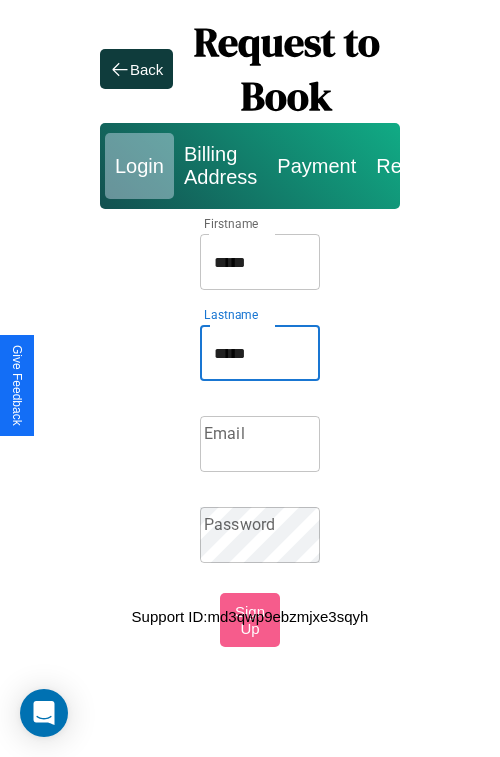type on "*****" 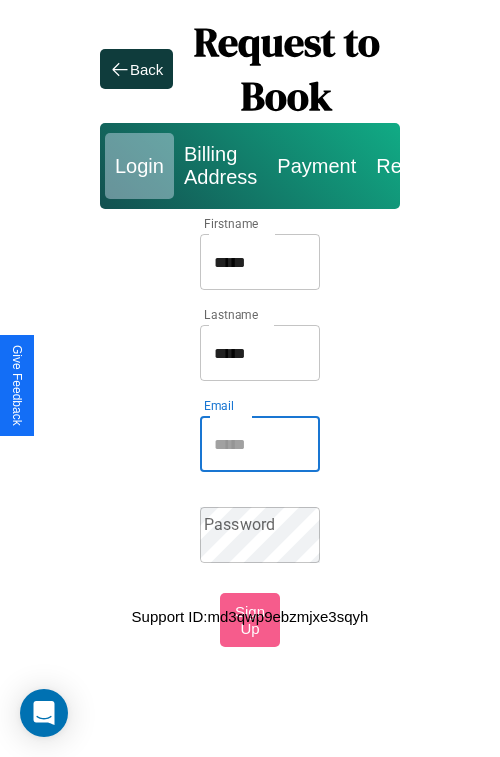 click on "Email" at bounding box center [260, 444] 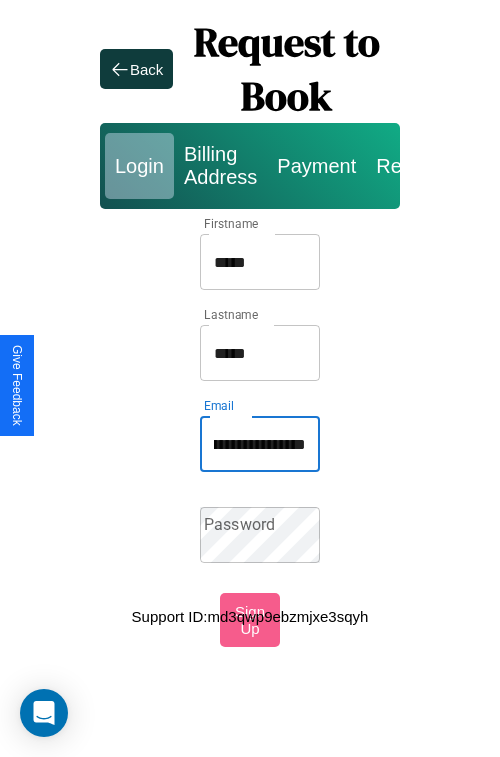 scroll, scrollTop: 0, scrollLeft: 86, axis: horizontal 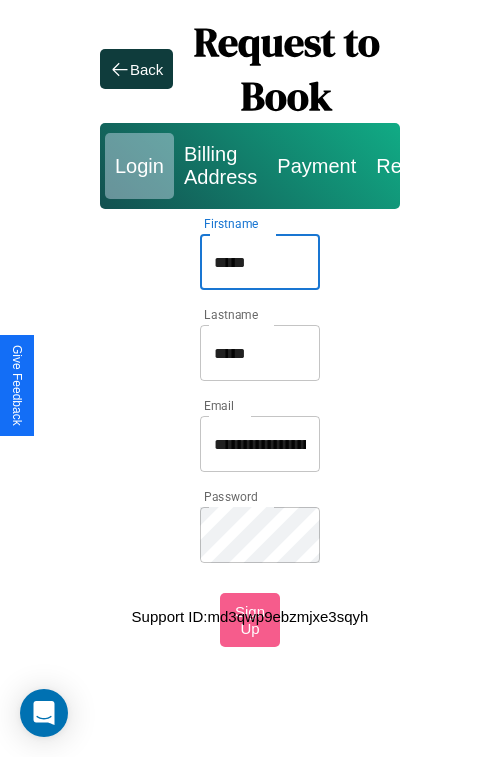 click on "*****" at bounding box center (260, 262) 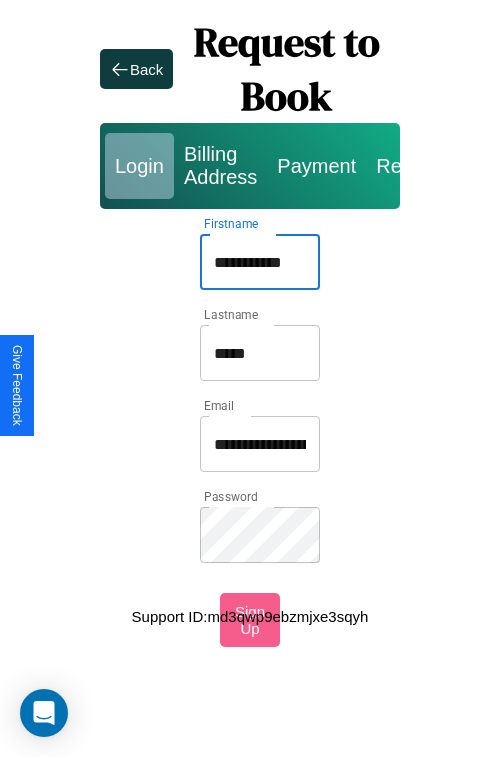 type on "**********" 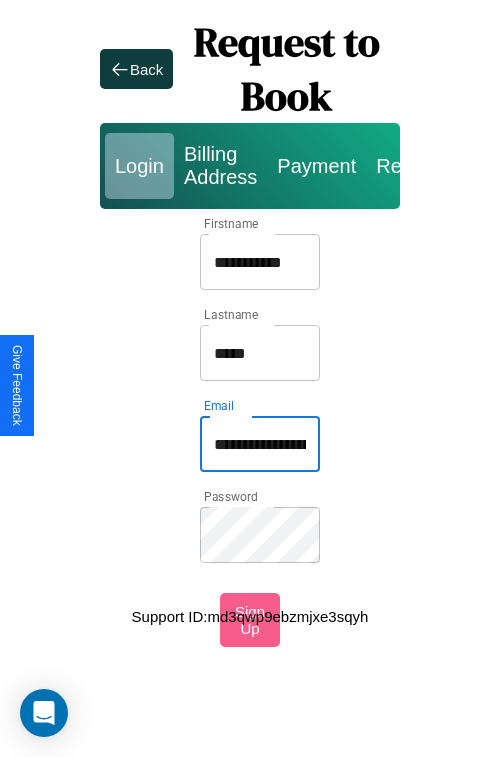click on "**********" at bounding box center (260, 444) 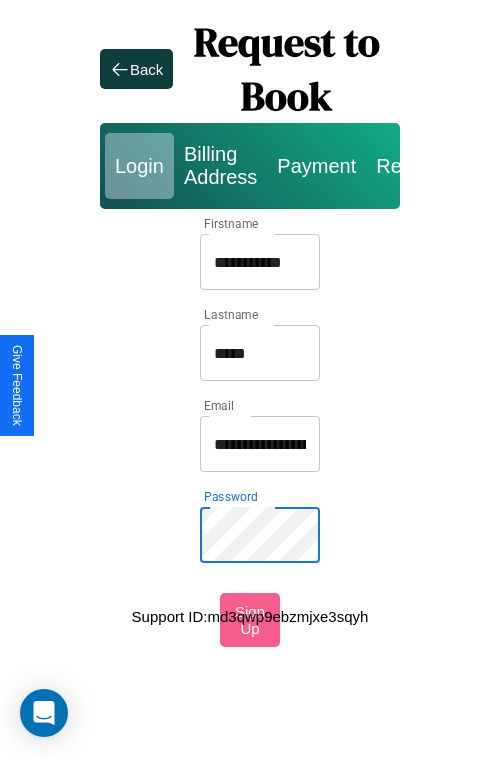click on "**********" at bounding box center (250, 301) 